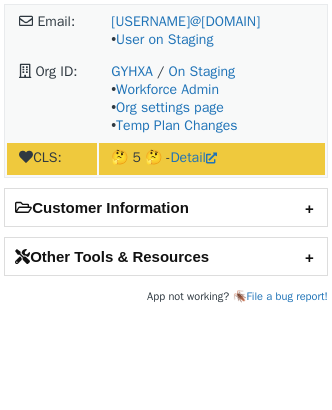scroll, scrollTop: 0, scrollLeft: 0, axis: both 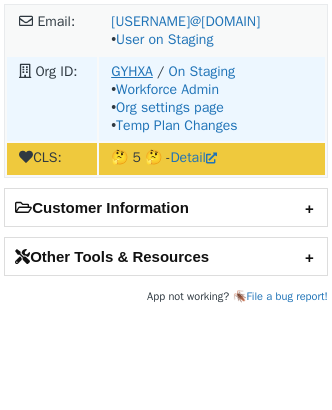 click on "GYHXA" at bounding box center [132, 71] 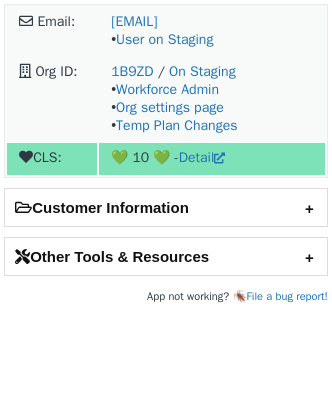 scroll, scrollTop: 0, scrollLeft: 0, axis: both 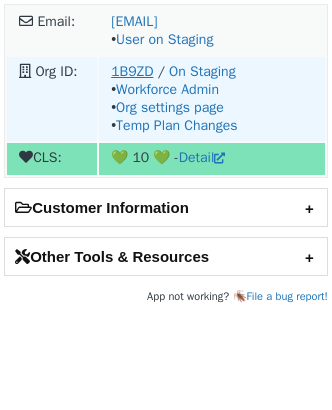 click on "1B9ZD" at bounding box center [132, 71] 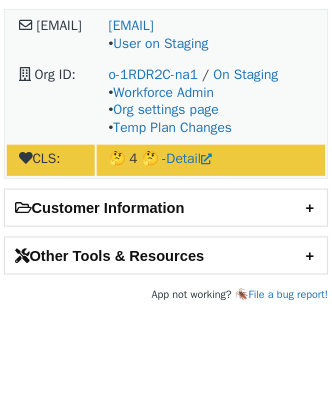 scroll, scrollTop: 0, scrollLeft: 0, axis: both 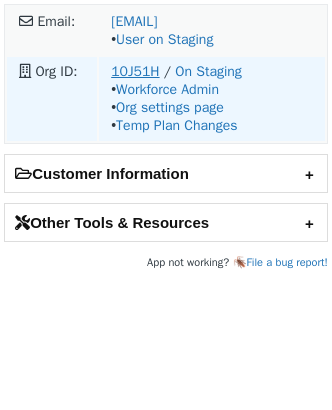 click on "10J51H" at bounding box center (135, 71) 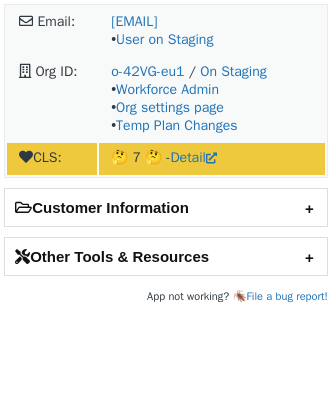 scroll, scrollTop: 0, scrollLeft: 0, axis: both 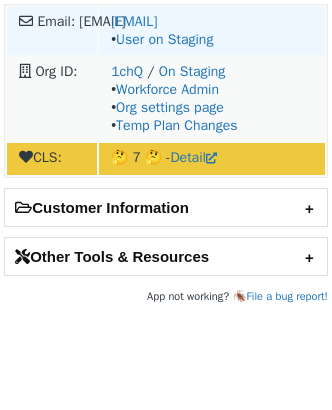 drag, startPoint x: 290, startPoint y: 21, endPoint x: 102, endPoint y: 21, distance: 188 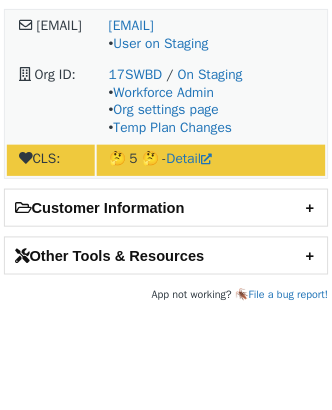 scroll, scrollTop: 0, scrollLeft: 0, axis: both 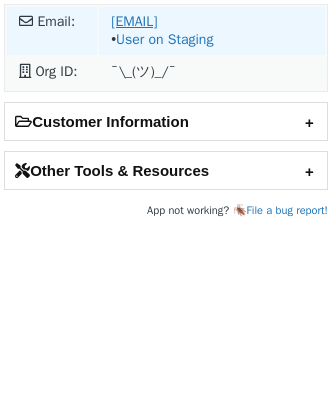 click on "[EMAIL]" at bounding box center (134, 21) 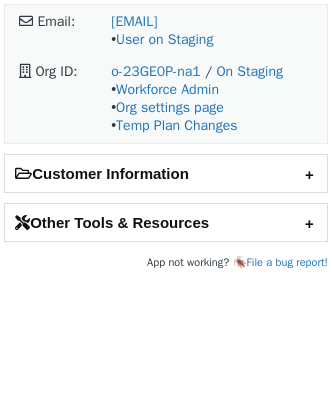 scroll, scrollTop: 0, scrollLeft: 0, axis: both 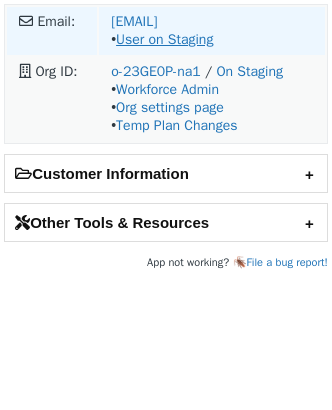 click on "User on Staging" at bounding box center [164, 39] 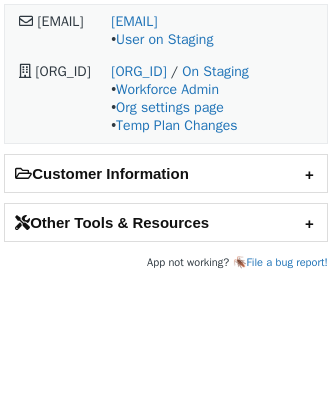 scroll, scrollTop: 0, scrollLeft: 0, axis: both 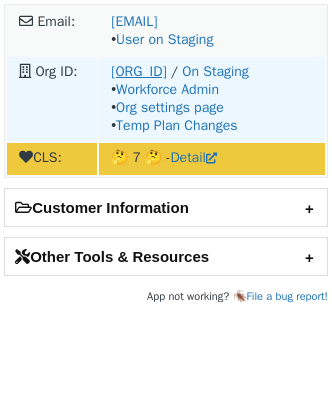 click on "o-22JMC6-na1" at bounding box center (156, 71) 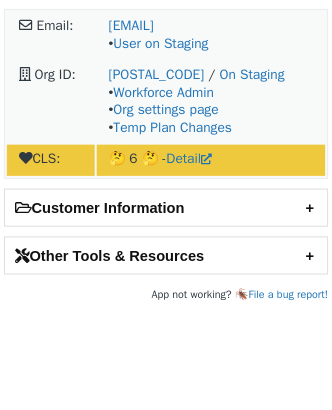scroll, scrollTop: 0, scrollLeft: 0, axis: both 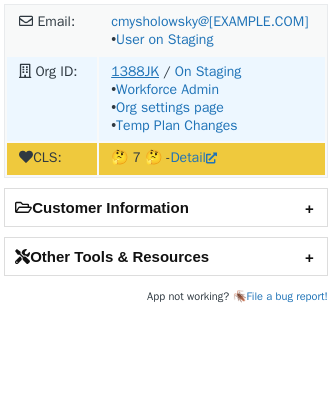click on "1388JK" at bounding box center [135, 71] 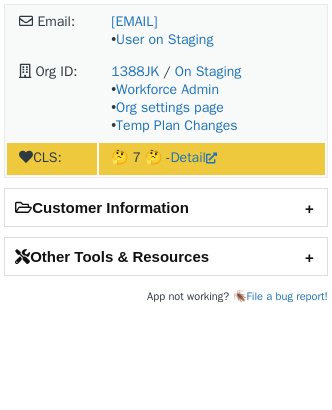 scroll, scrollTop: 0, scrollLeft: 0, axis: both 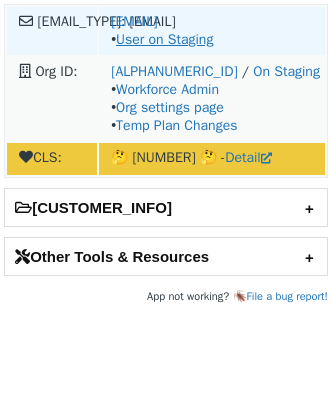 click on "User on Staging" at bounding box center (164, 39) 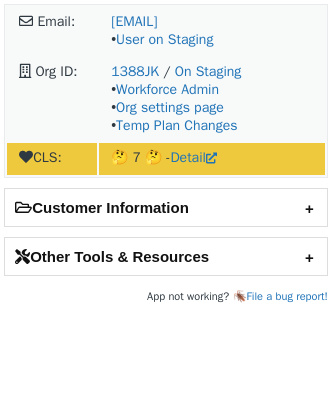 scroll, scrollTop: 0, scrollLeft: 0, axis: both 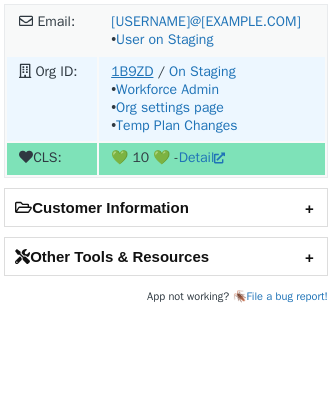 click on "1B9ZD" at bounding box center (132, 71) 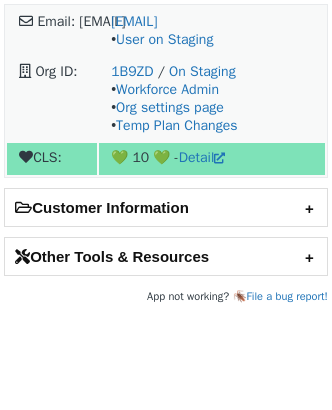 scroll, scrollTop: 0, scrollLeft: 0, axis: both 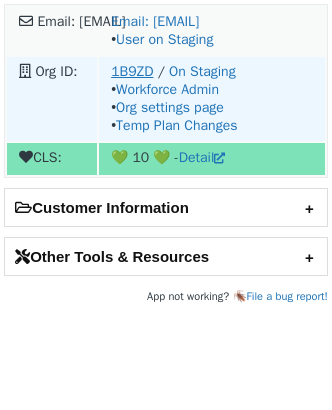 click on "1B9ZD" at bounding box center [132, 71] 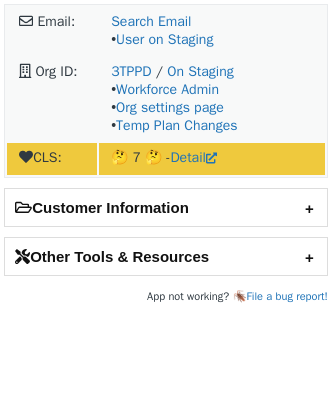 scroll, scrollTop: 0, scrollLeft: 0, axis: both 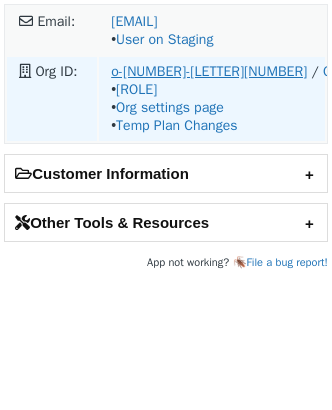 click on "o-23E096-na1" at bounding box center [121, 71] 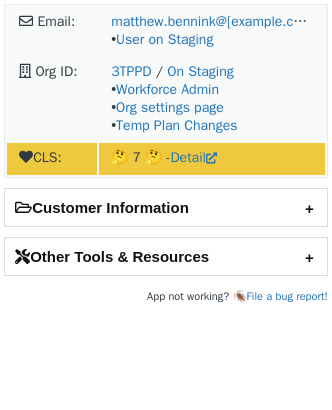 scroll, scrollTop: 0, scrollLeft: 0, axis: both 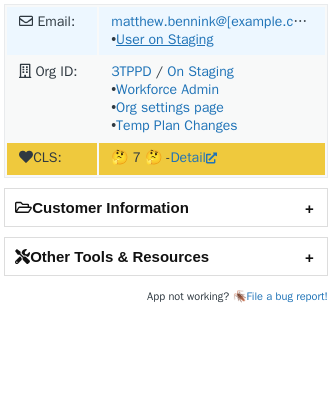 click on "User on Staging" at bounding box center [164, 39] 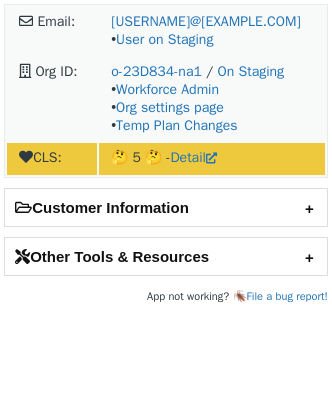 scroll, scrollTop: 0, scrollLeft: 0, axis: both 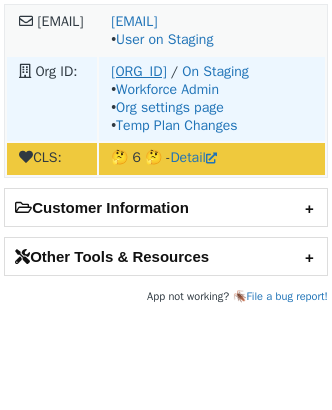 click on "o-[REDACTED]" at bounding box center (138, 71) 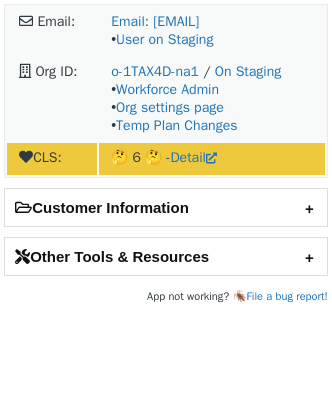 scroll, scrollTop: 0, scrollLeft: 0, axis: both 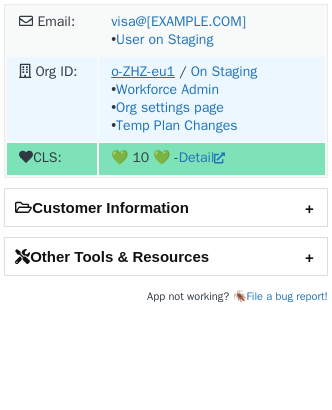 click on "o-ZHZ-eu1" at bounding box center (143, 71) 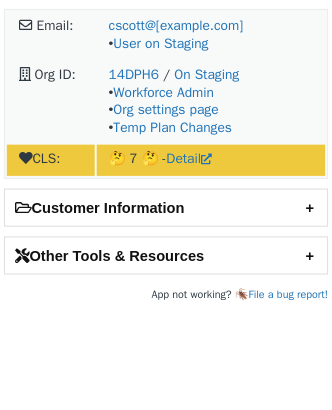 scroll, scrollTop: 0, scrollLeft: 0, axis: both 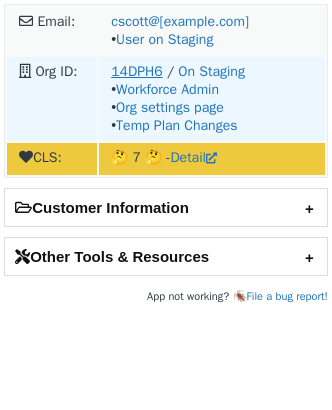 click on "14DPH6" at bounding box center (141, 71) 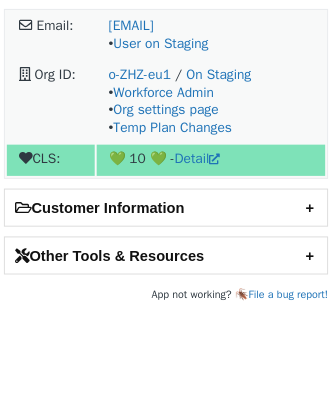 scroll, scrollTop: 0, scrollLeft: 0, axis: both 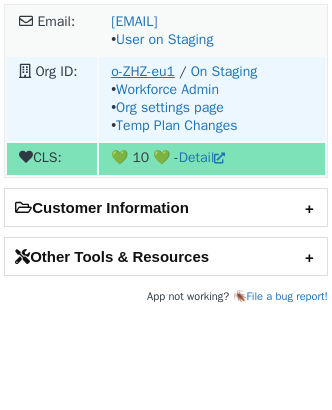 click on "o-ZHZ-eu1" at bounding box center (143, 71) 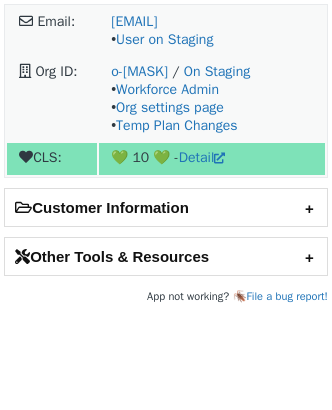 scroll, scrollTop: 0, scrollLeft: 0, axis: both 